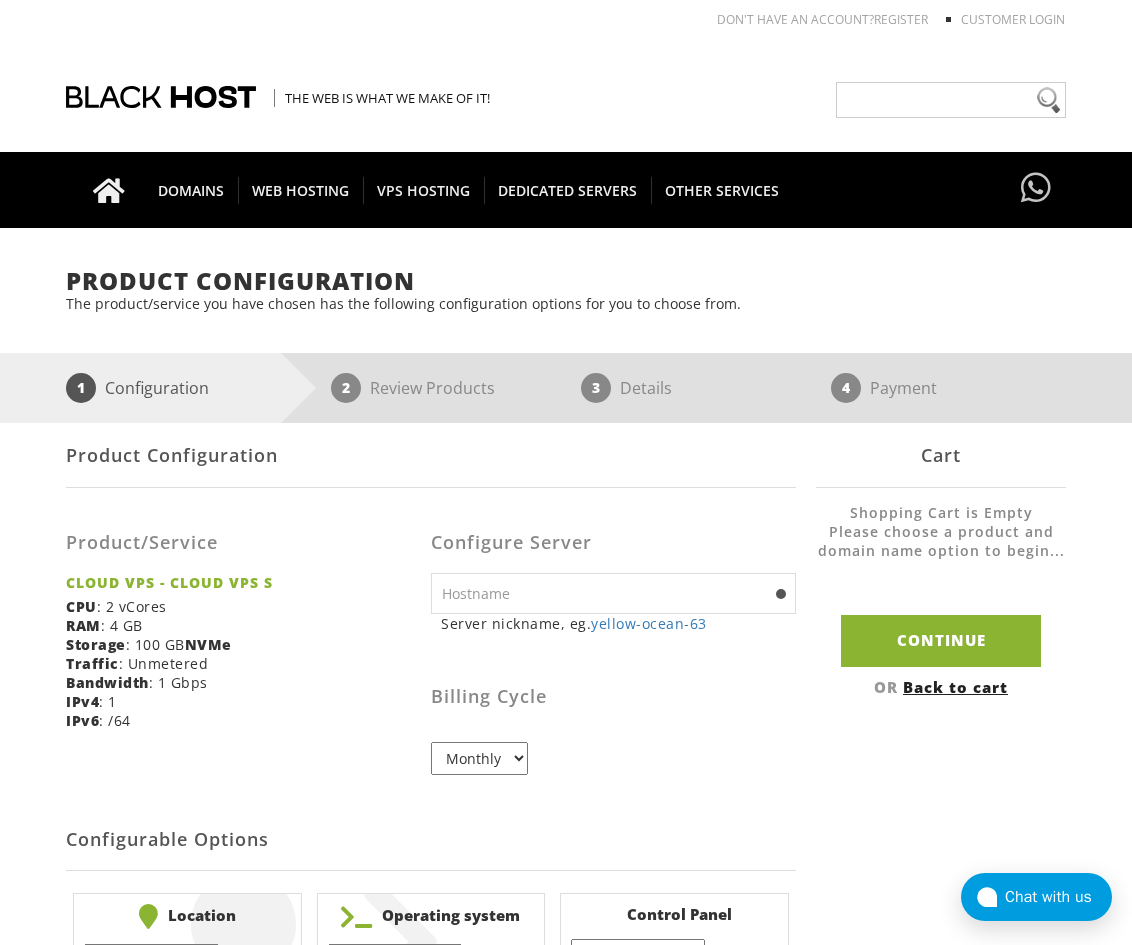 scroll, scrollTop: 0, scrollLeft: 0, axis: both 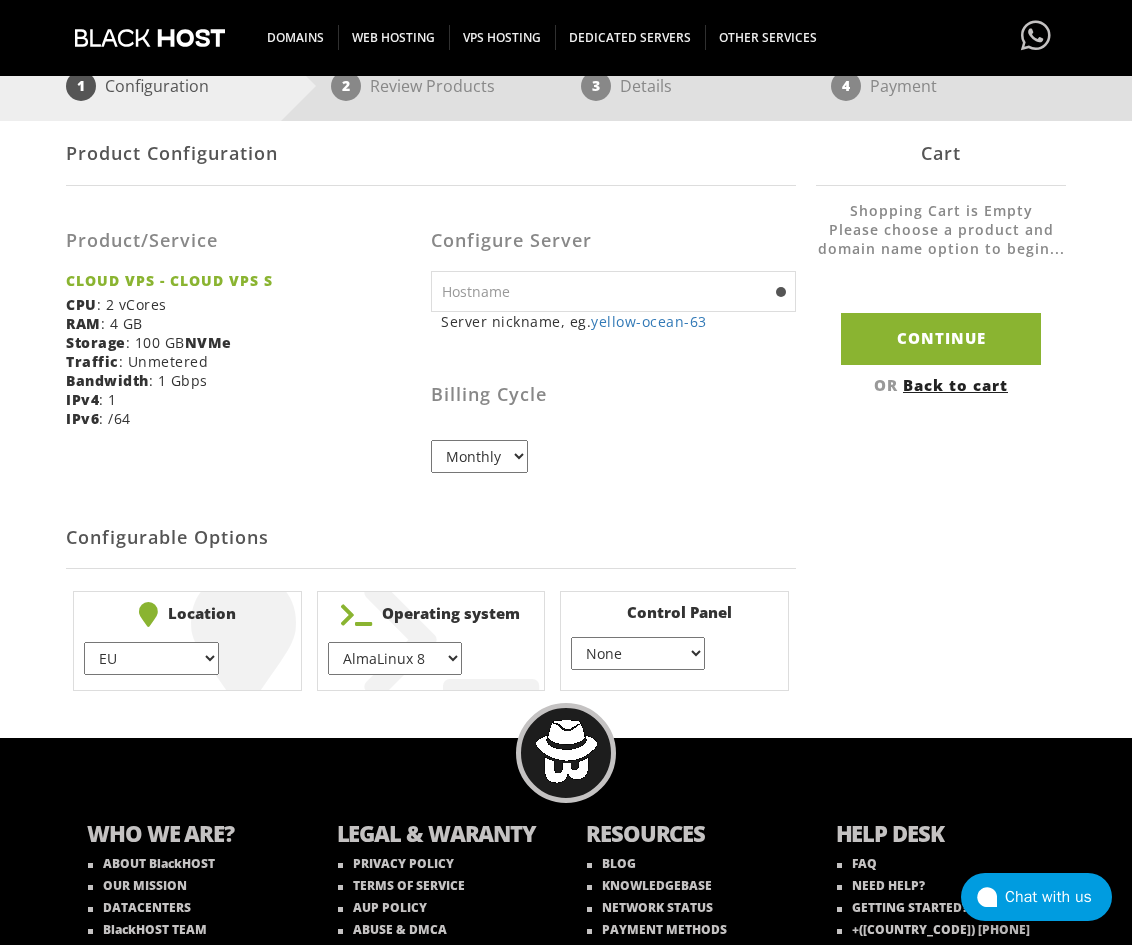 click on "[COUNTRY]
}
[COUNTRY]
}
[CITY]
}
[CITY]
}
[CITY]
}
[CITY]
}" at bounding box center (151, 658) 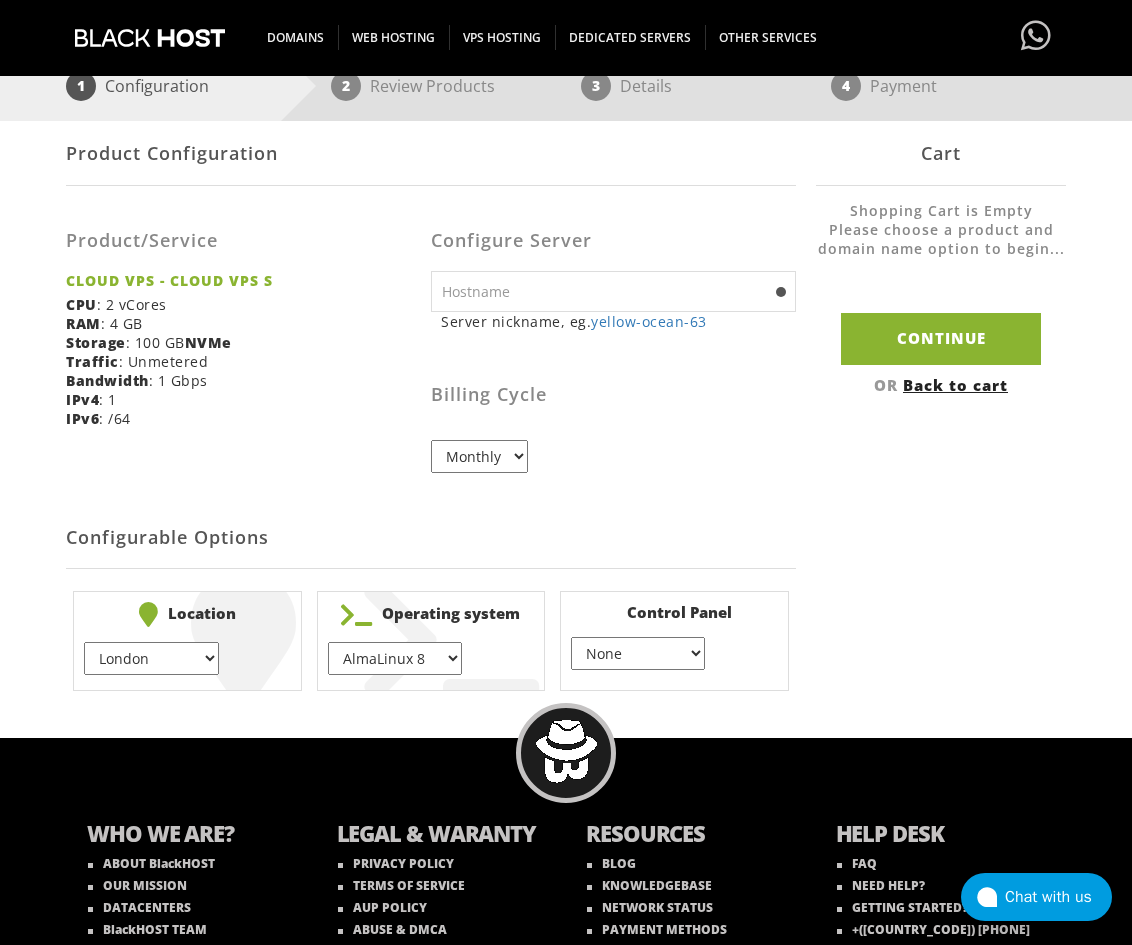 click on "[COUNTRY]
}
[COUNTRY]
}
[CITY]
}
[CITY]
}
[CITY]
}
[CITY]
}" at bounding box center [151, 658] 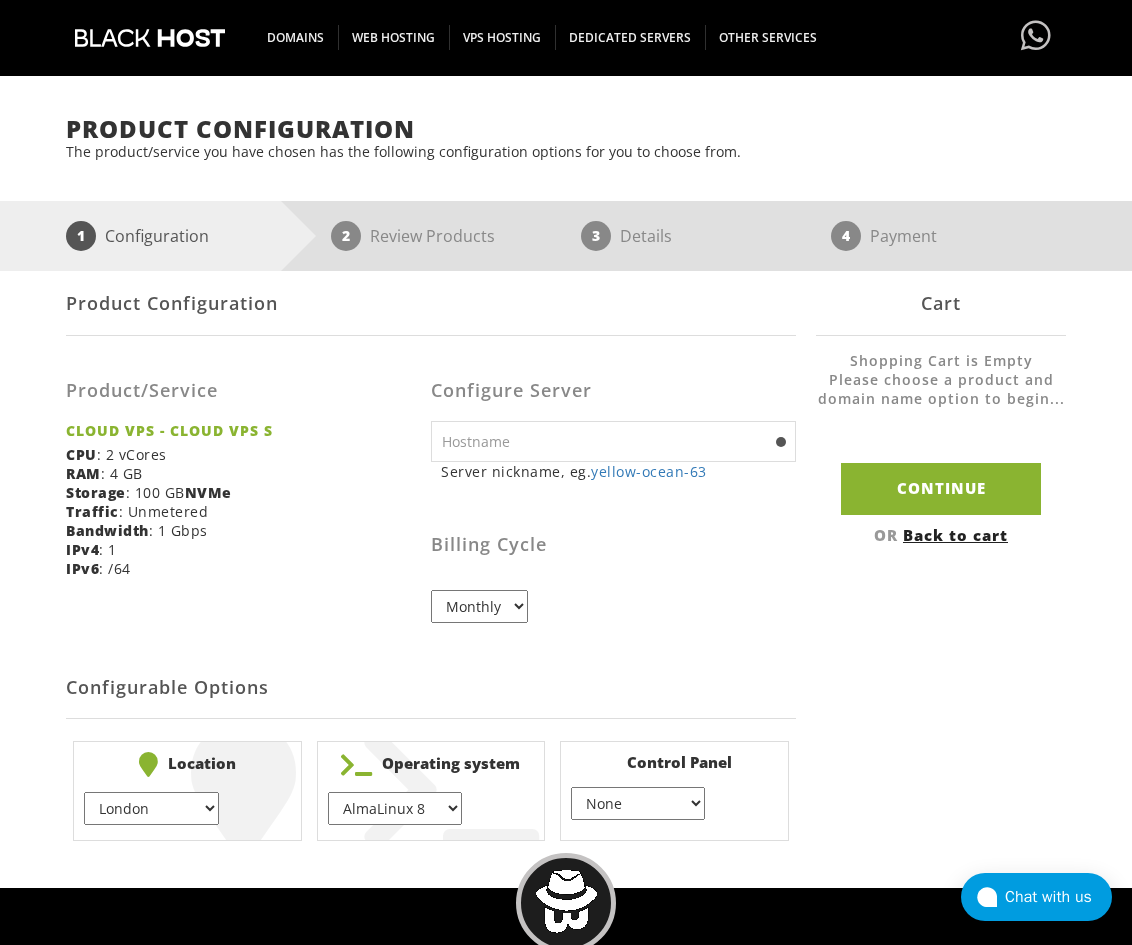 scroll, scrollTop: 0, scrollLeft: 0, axis: both 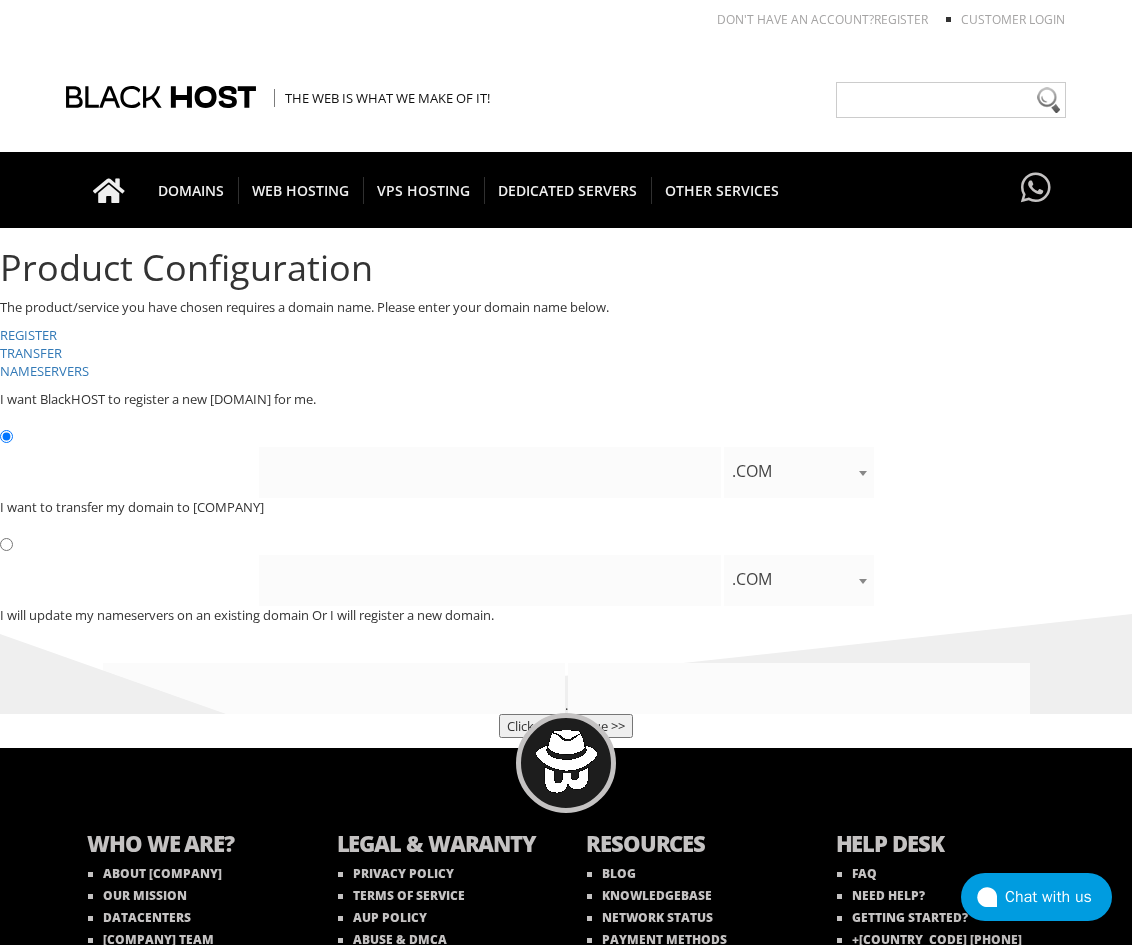 click on ".com
.net
.org
.us
.info
.biz
.me
.co
.io
.email
.capital
.build
.agency
.bargains
.zone
.bid
.condos
.dating
.events
.futbol
.ninja
.social .tattoo .codes .ca" at bounding box center [566, 472] 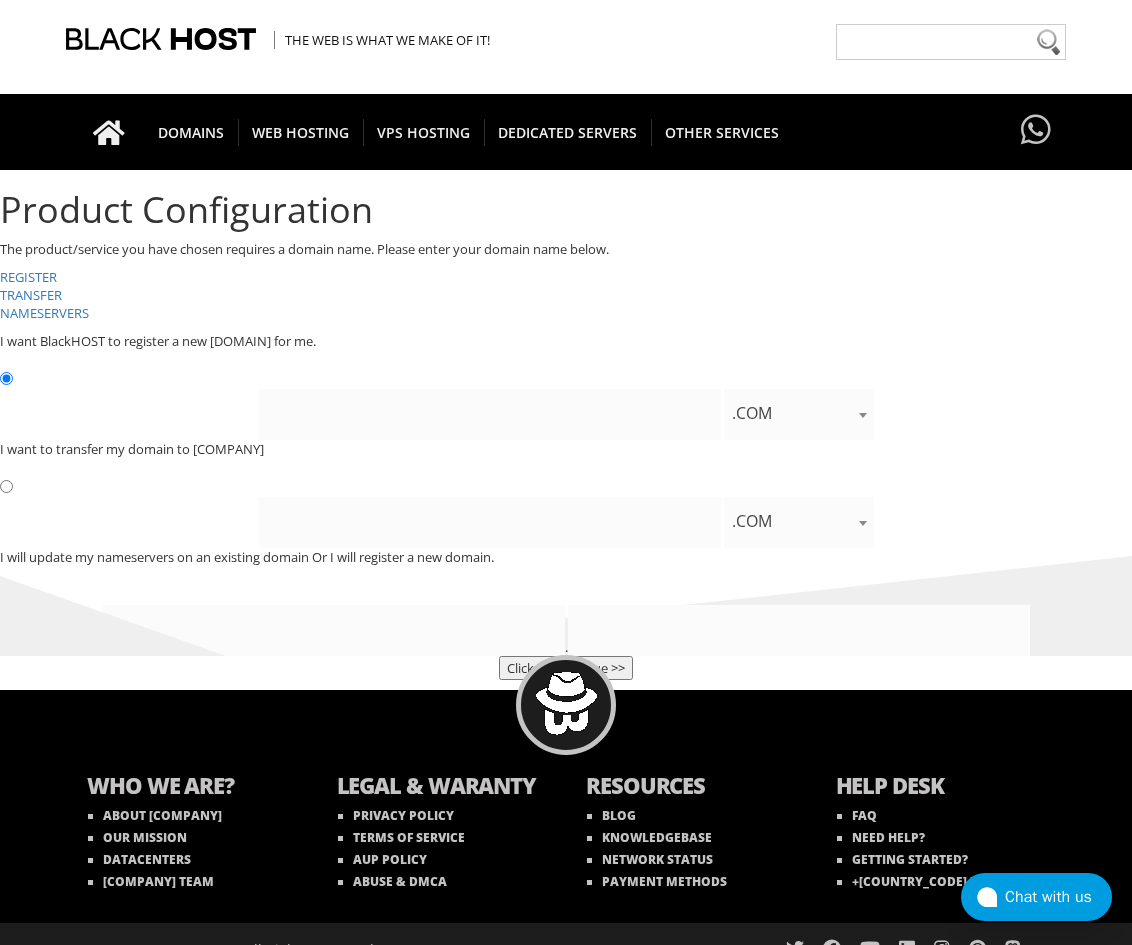 scroll, scrollTop: 89, scrollLeft: 0, axis: vertical 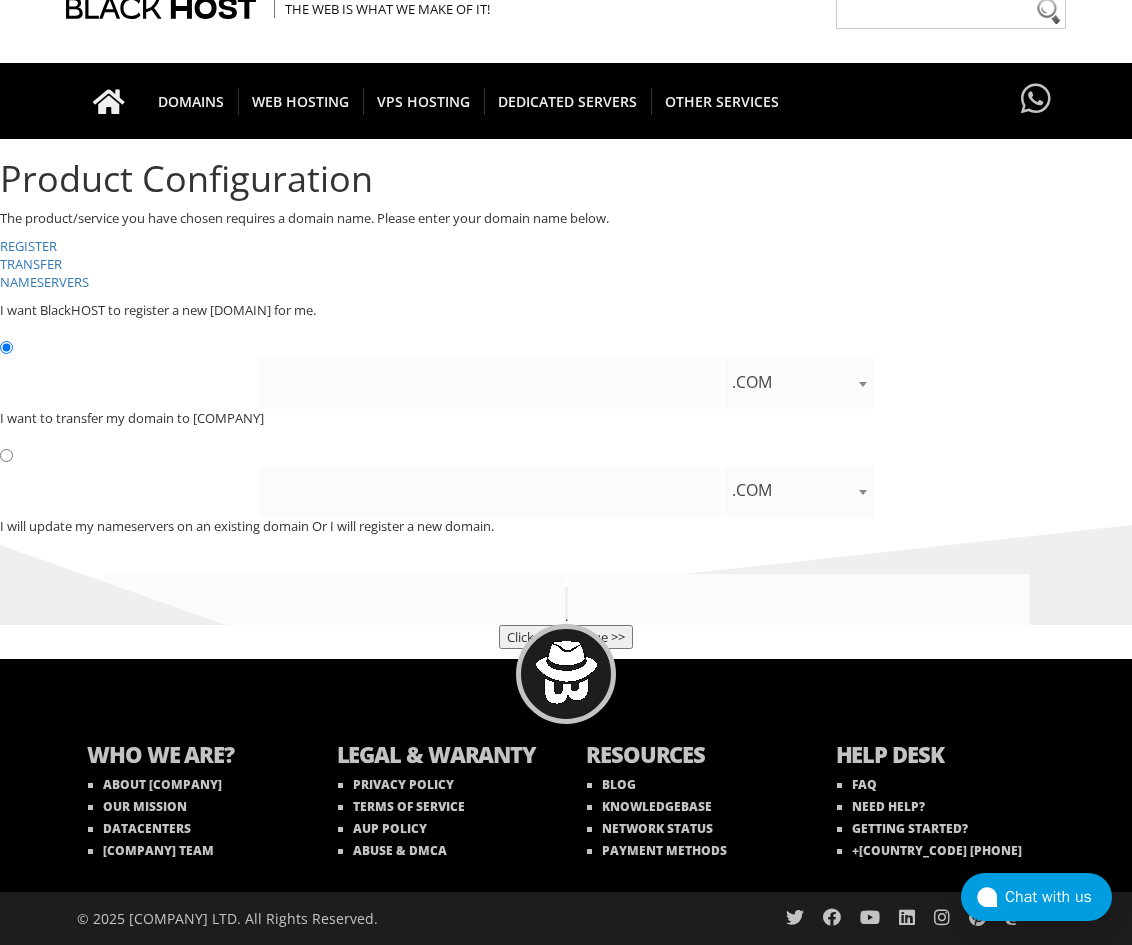 click on "Click to Continue >>" at bounding box center (566, 637) 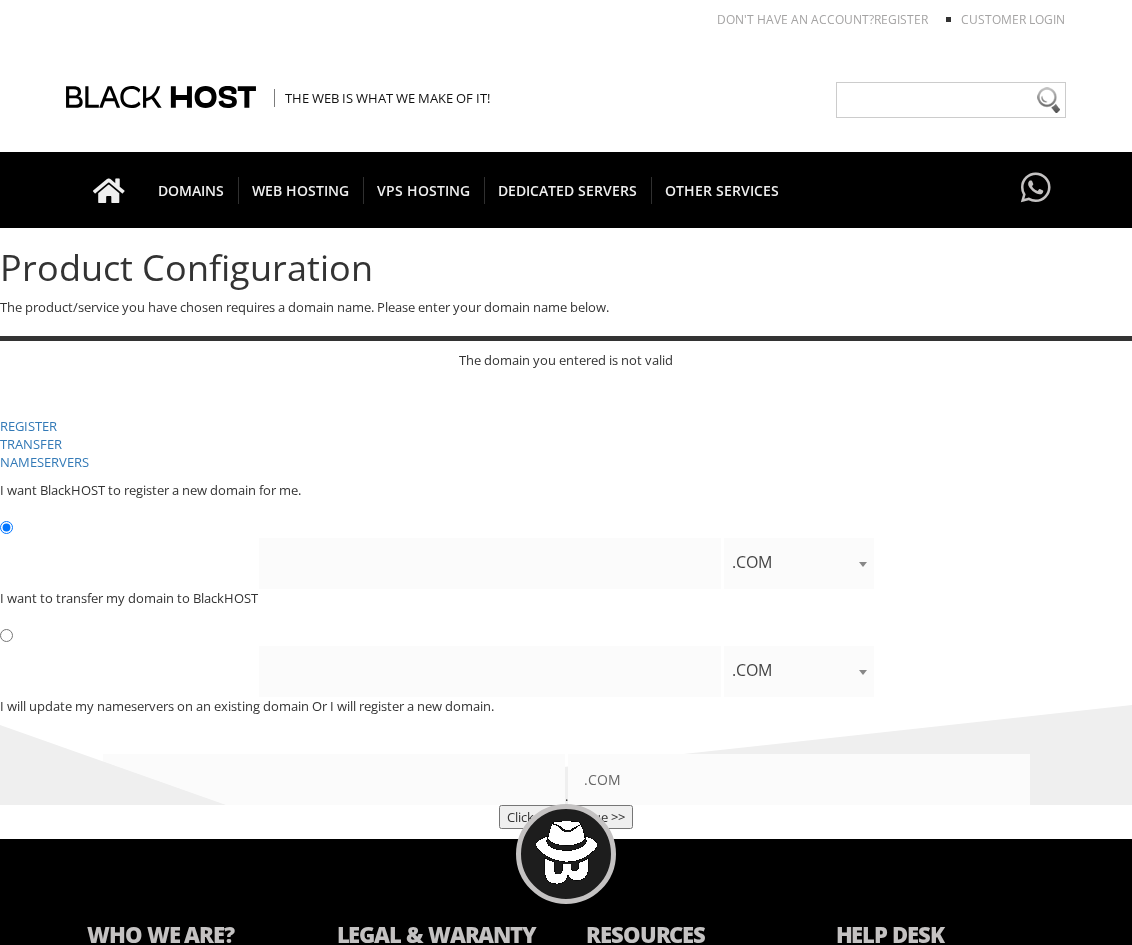 scroll, scrollTop: 0, scrollLeft: 0, axis: both 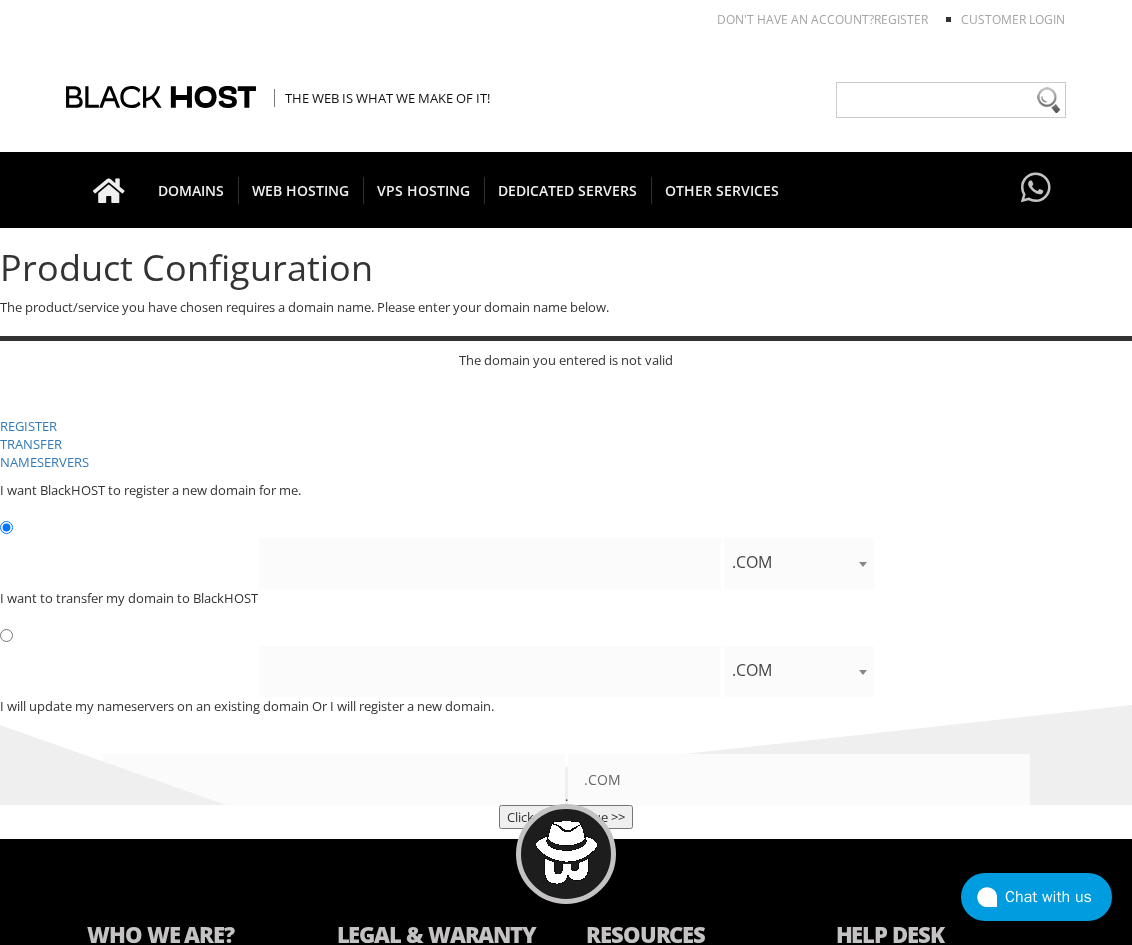 click on ".com
.net
.org
.us
.info
.biz
.me
.co
.io
.email
.capital
.build
.agency
.bargains
.zone
.bid
.condos
.dating
.events
.futbol
.ninja
.social .tattoo .codes .ca" at bounding box center (566, 563) 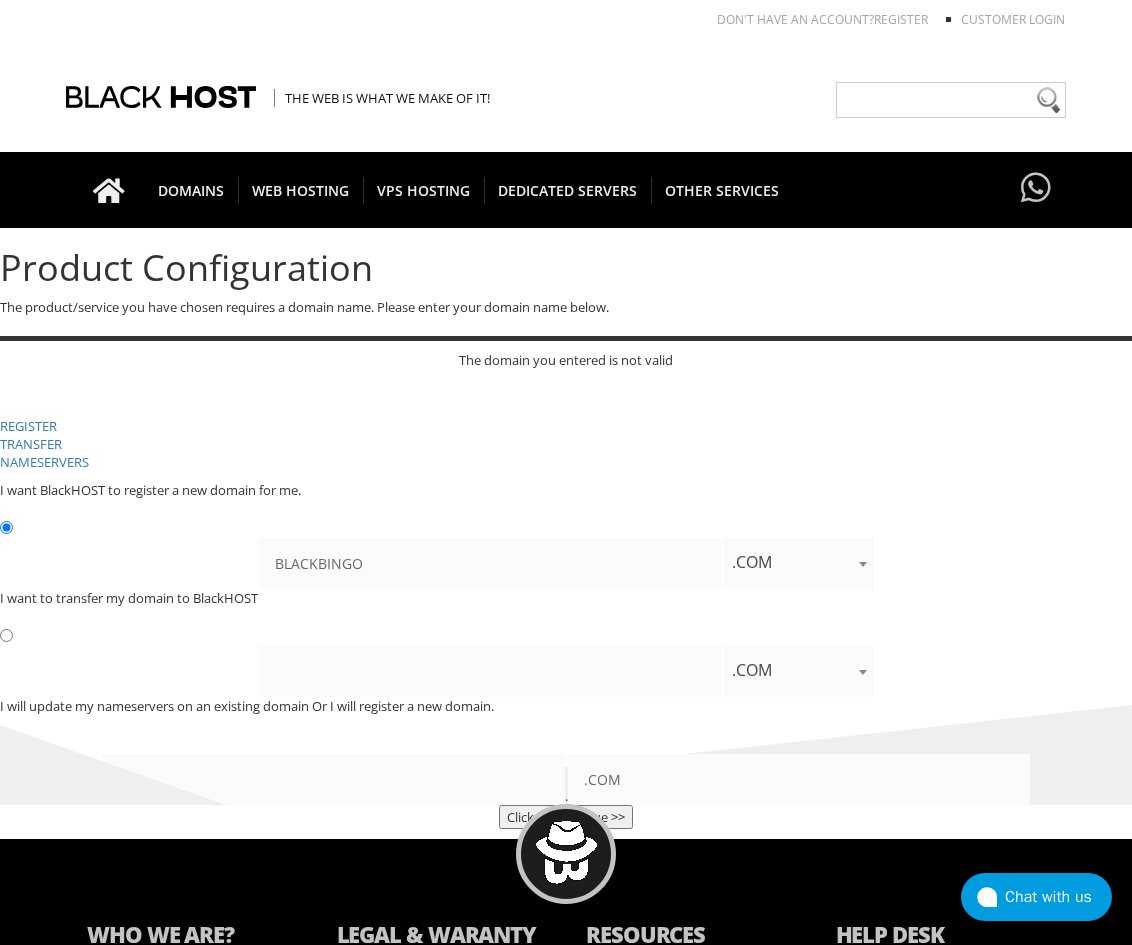click on "blackbingo" at bounding box center [490, 563] 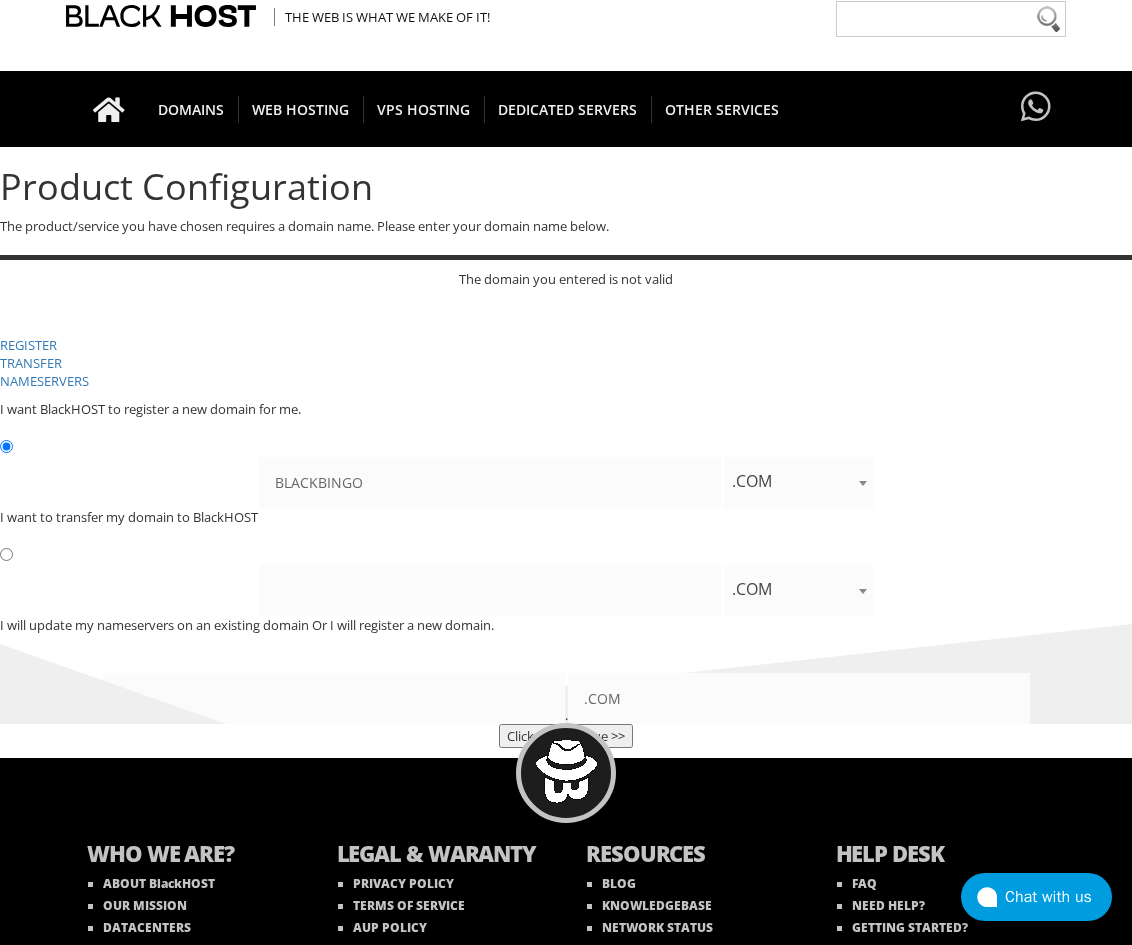 scroll, scrollTop: 178, scrollLeft: 0, axis: vertical 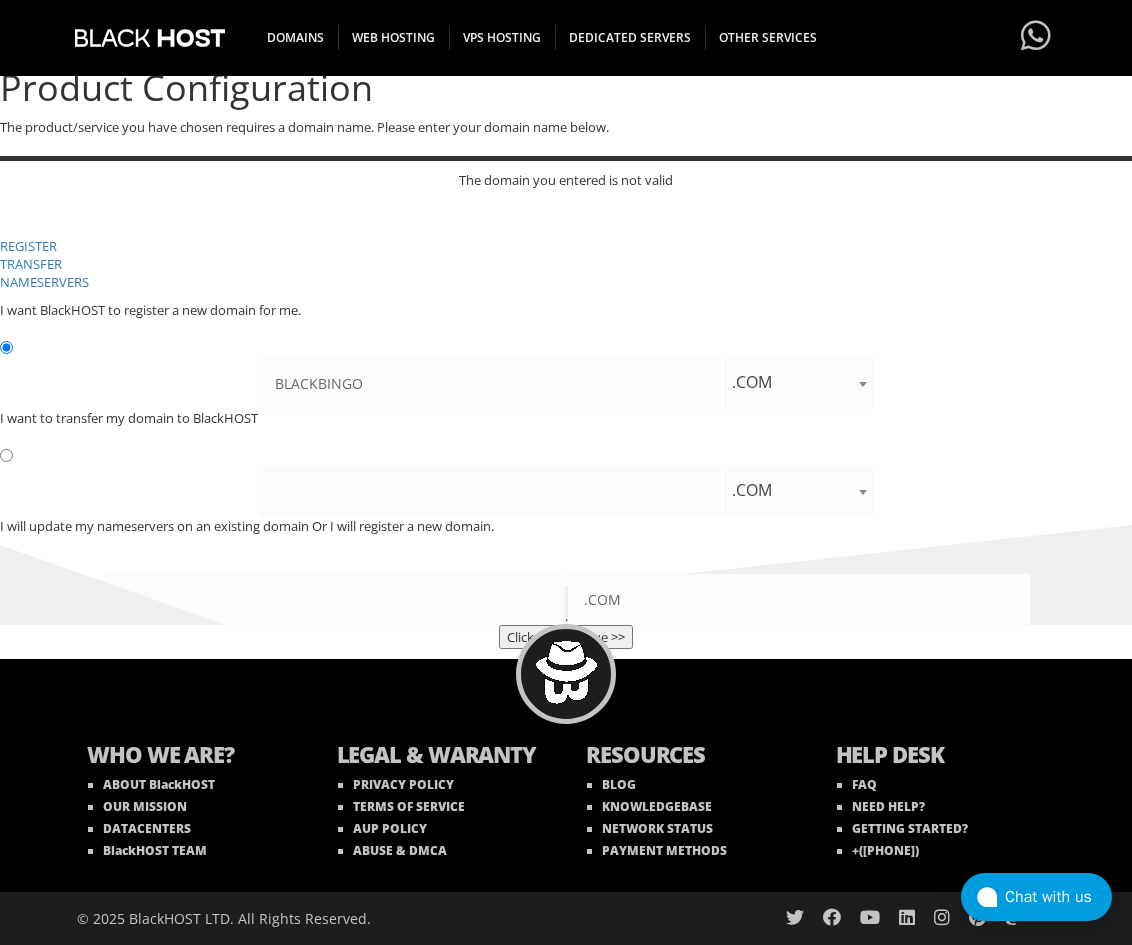 click on "blackbingo" at bounding box center (490, 383) 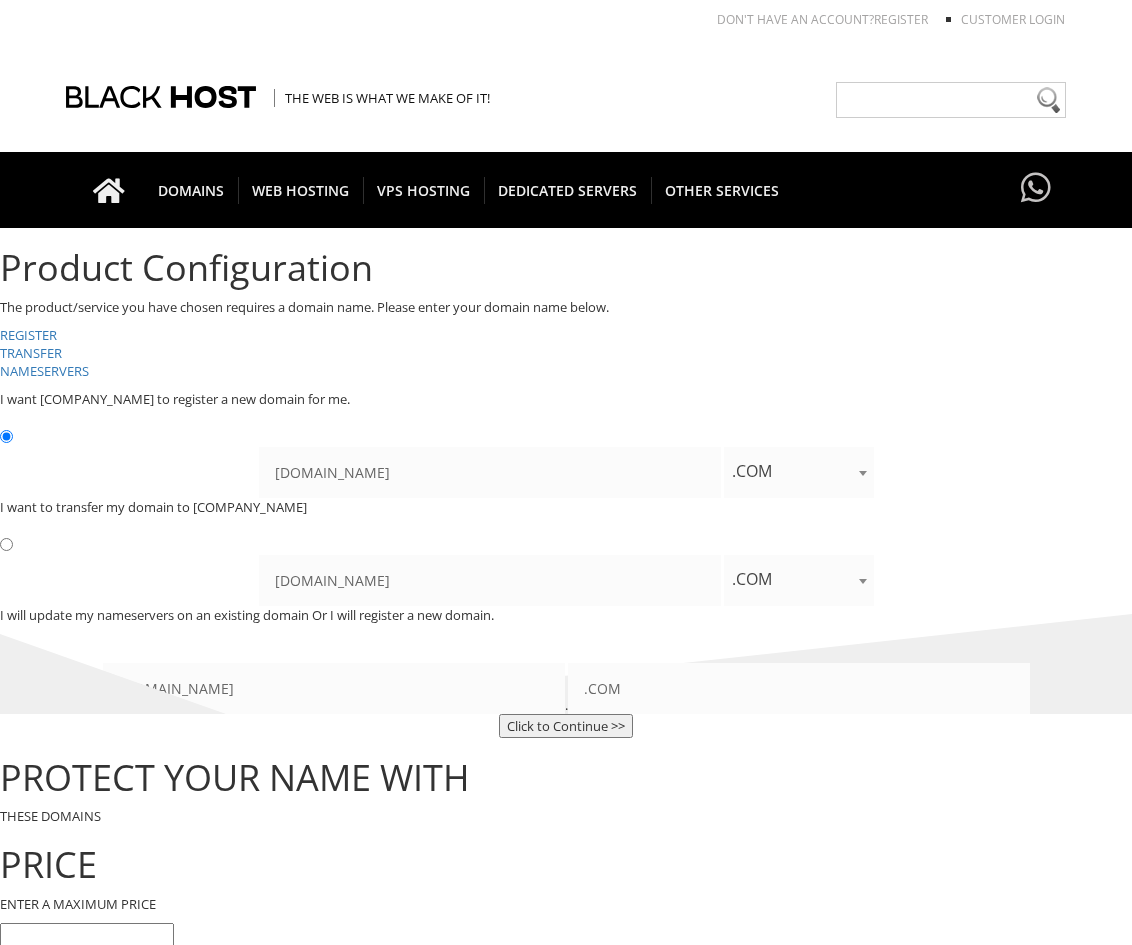 scroll, scrollTop: 0, scrollLeft: 0, axis: both 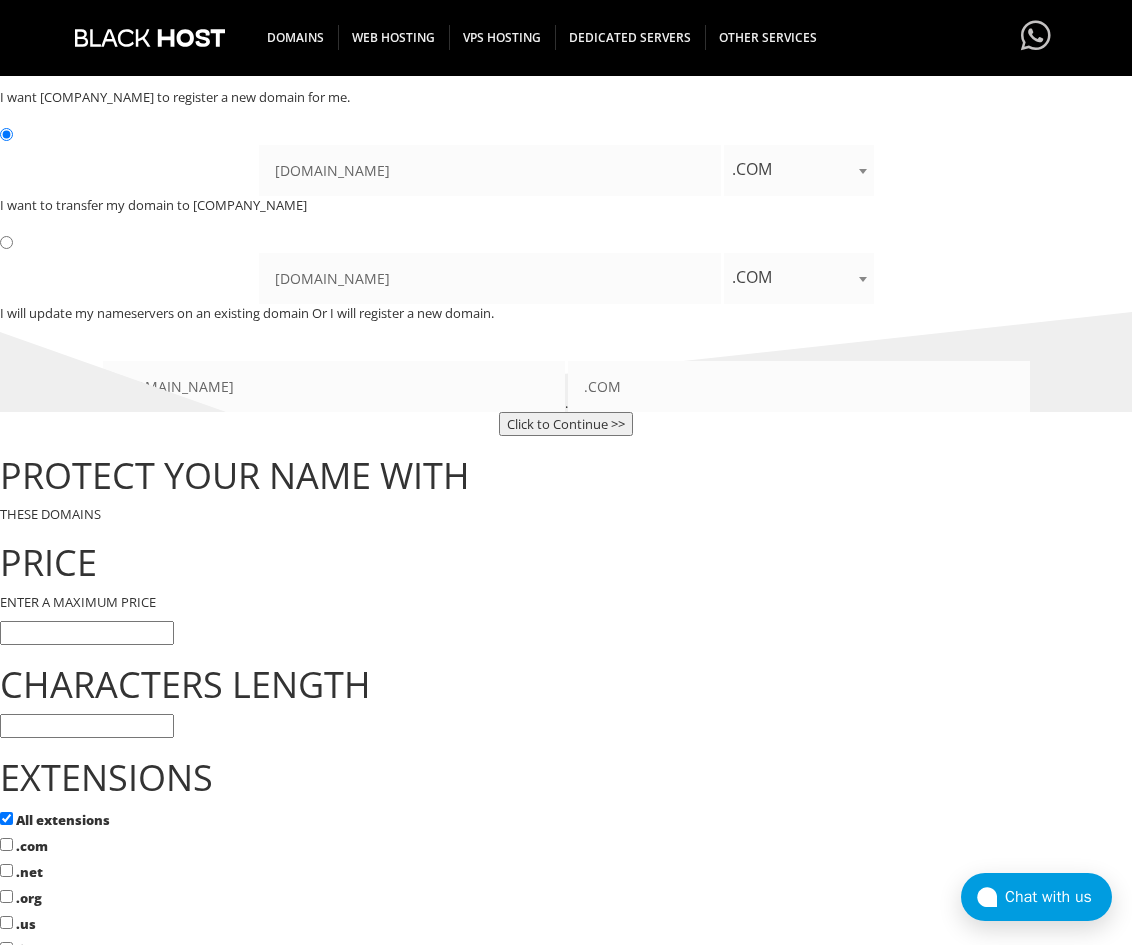 click on "Click to Continue >>" at bounding box center (566, 424) 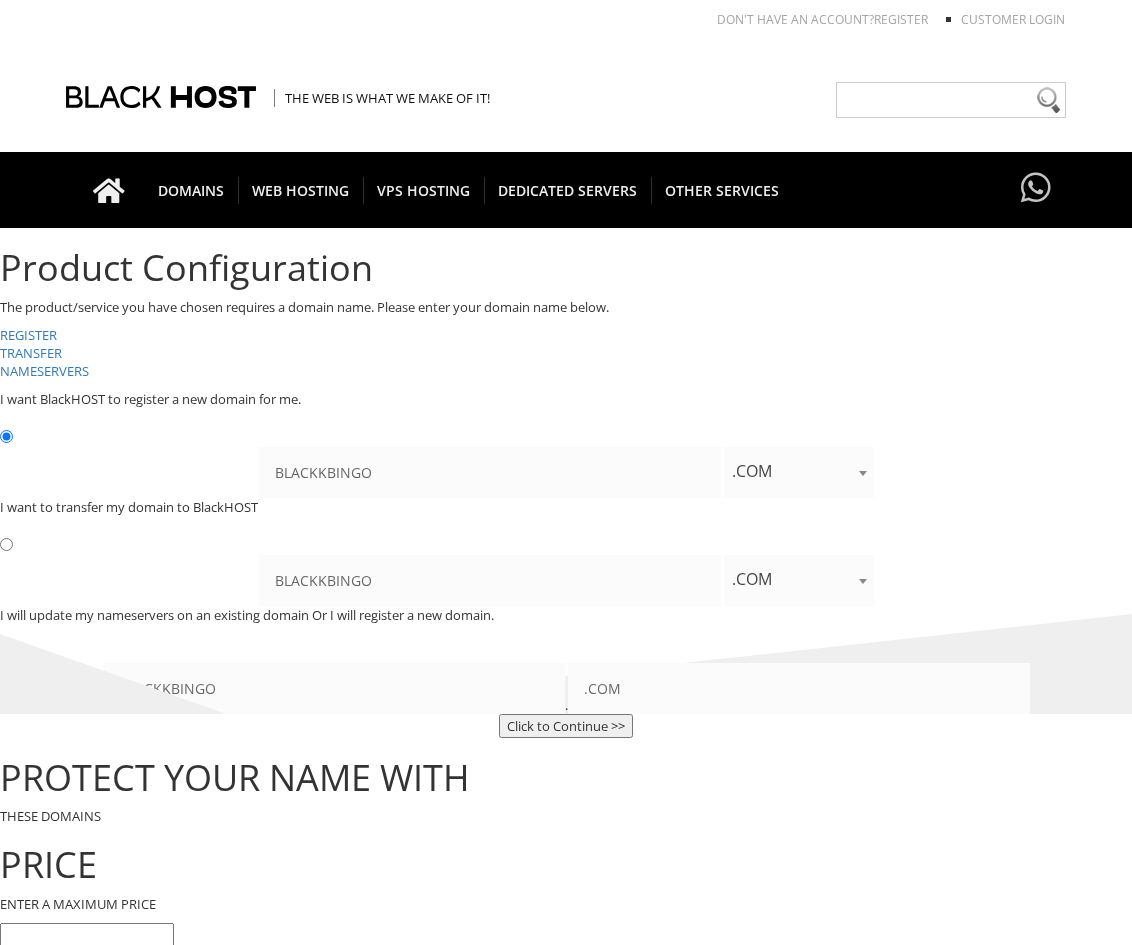 scroll, scrollTop: 0, scrollLeft: 0, axis: both 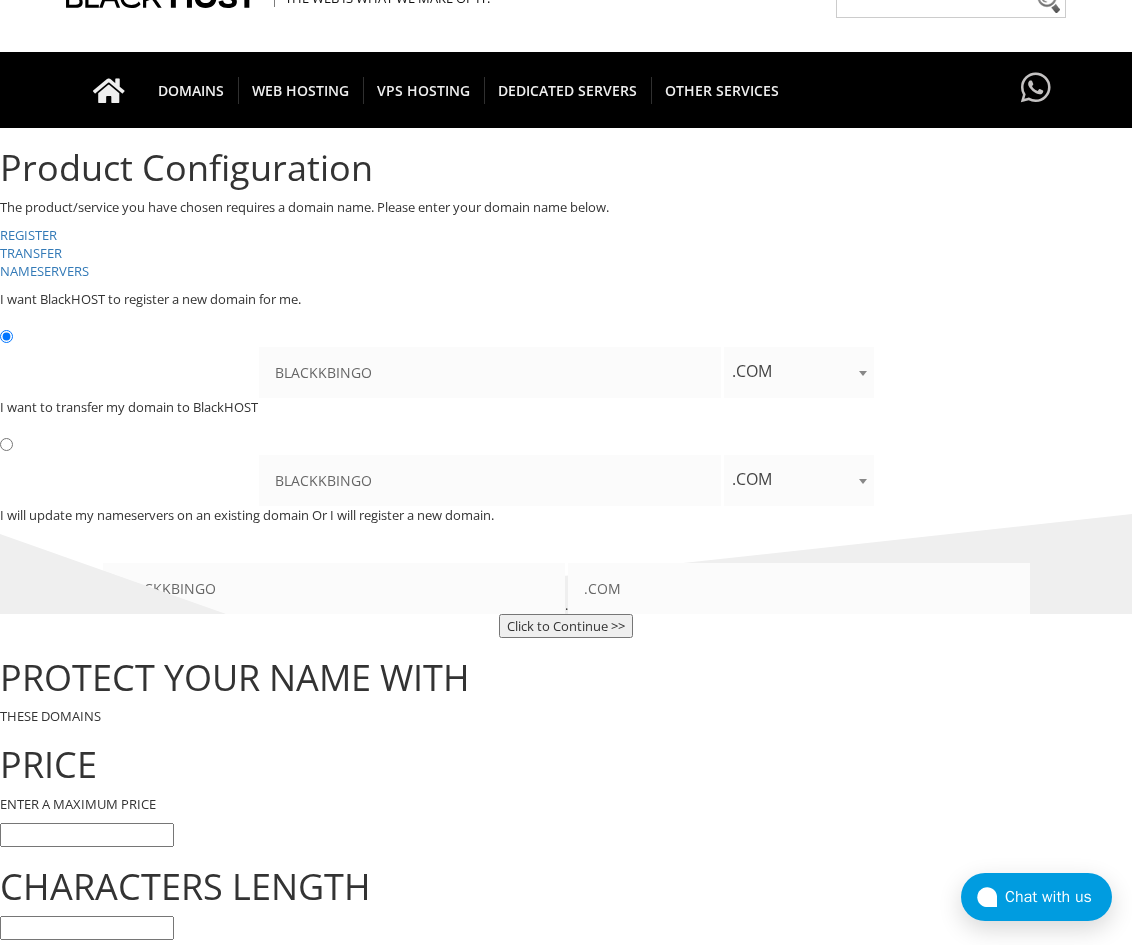 click on "Click to Continue >>" at bounding box center [566, 626] 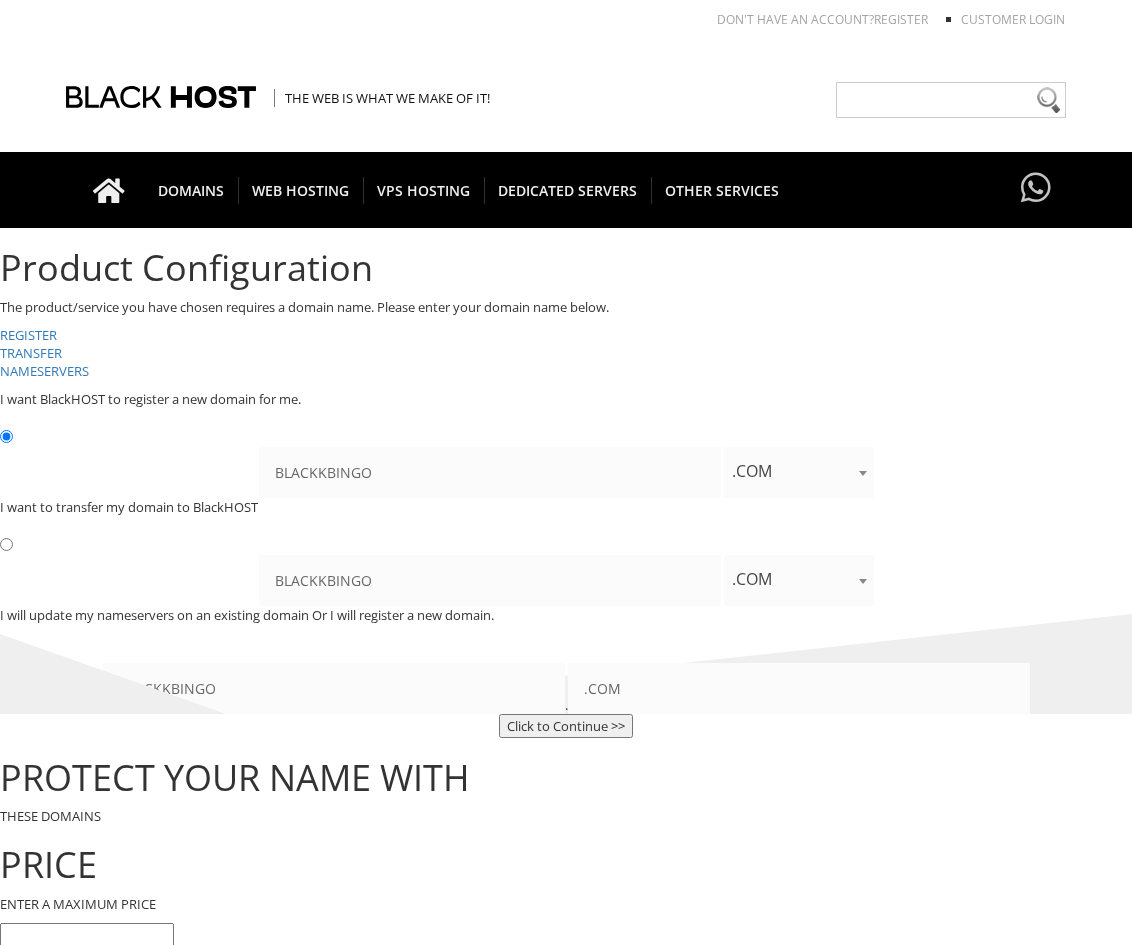 scroll, scrollTop: 0, scrollLeft: 0, axis: both 